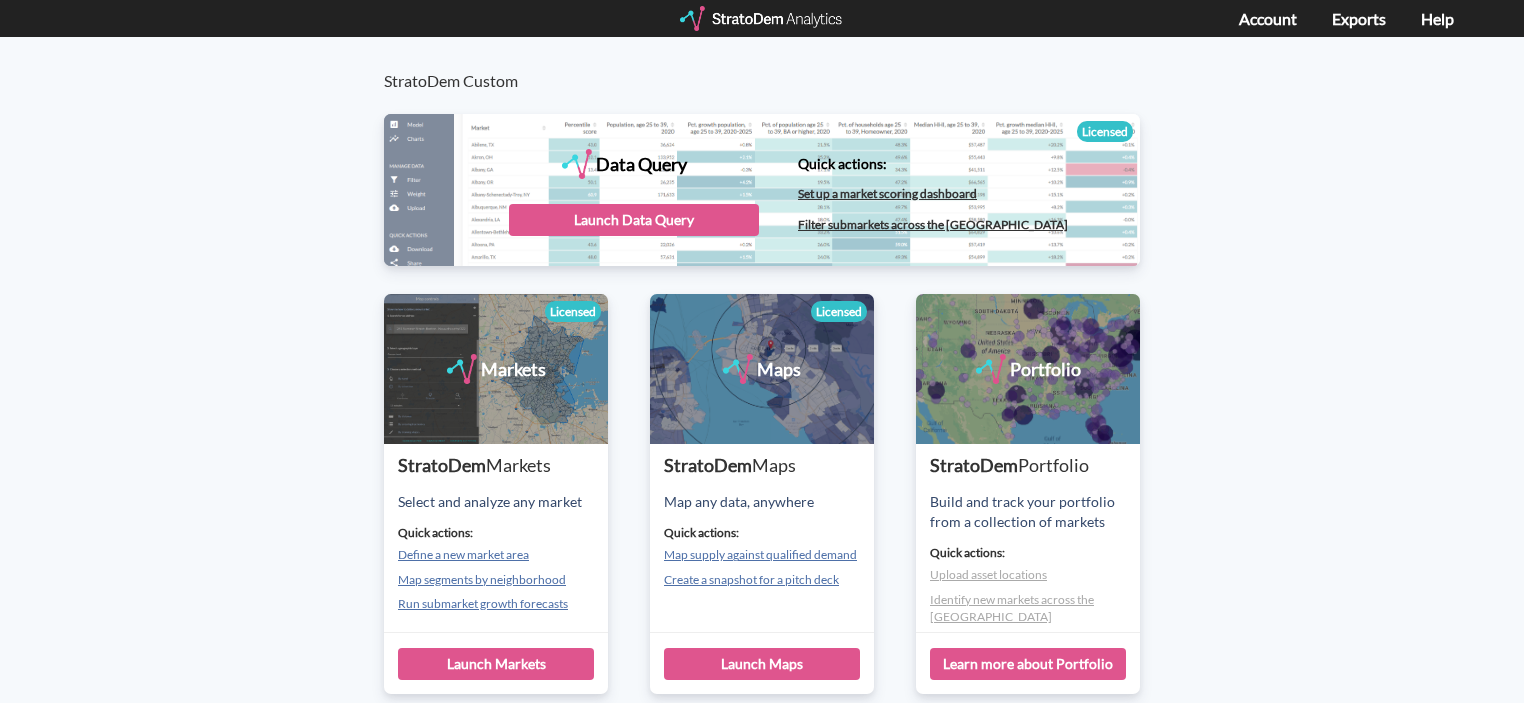 scroll, scrollTop: 0, scrollLeft: 0, axis: both 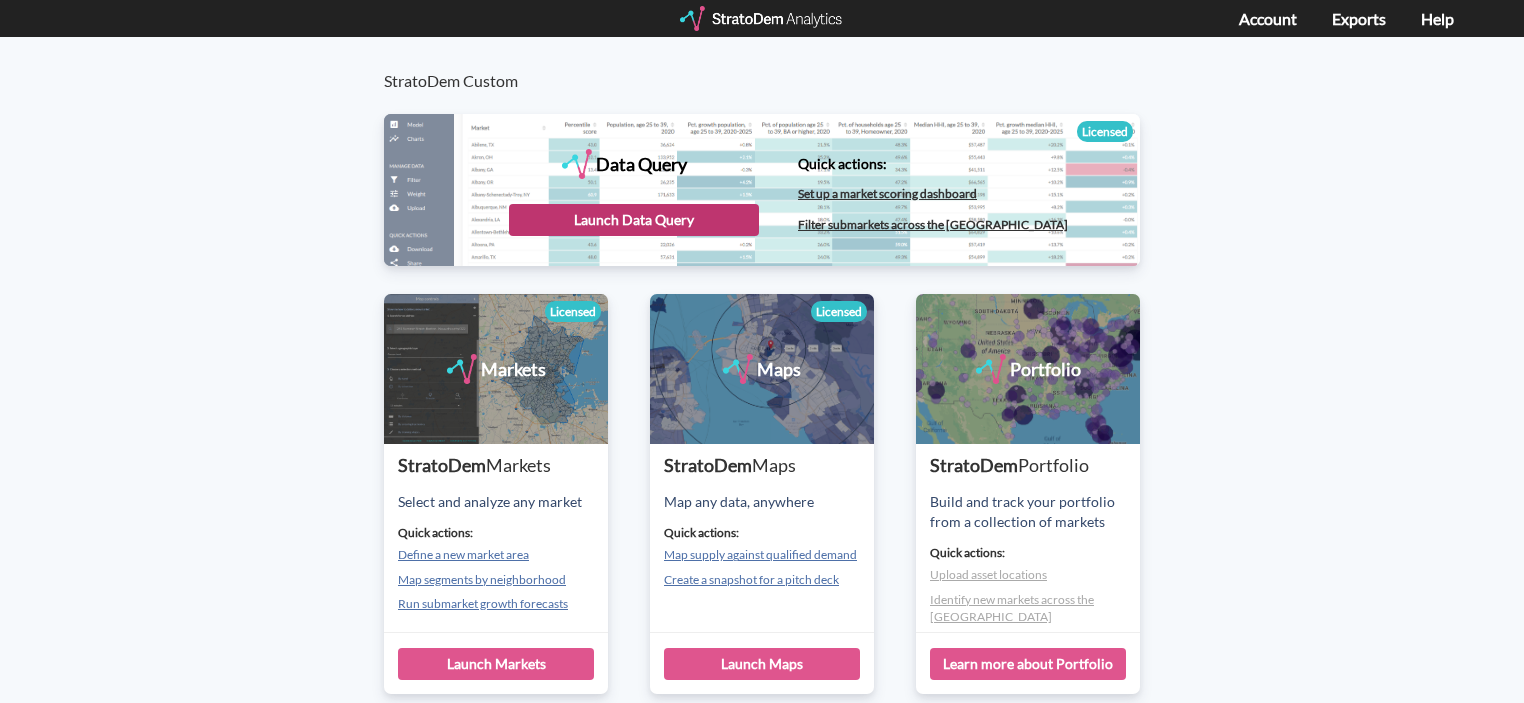click on "Launch Data Query" at bounding box center [634, 220] 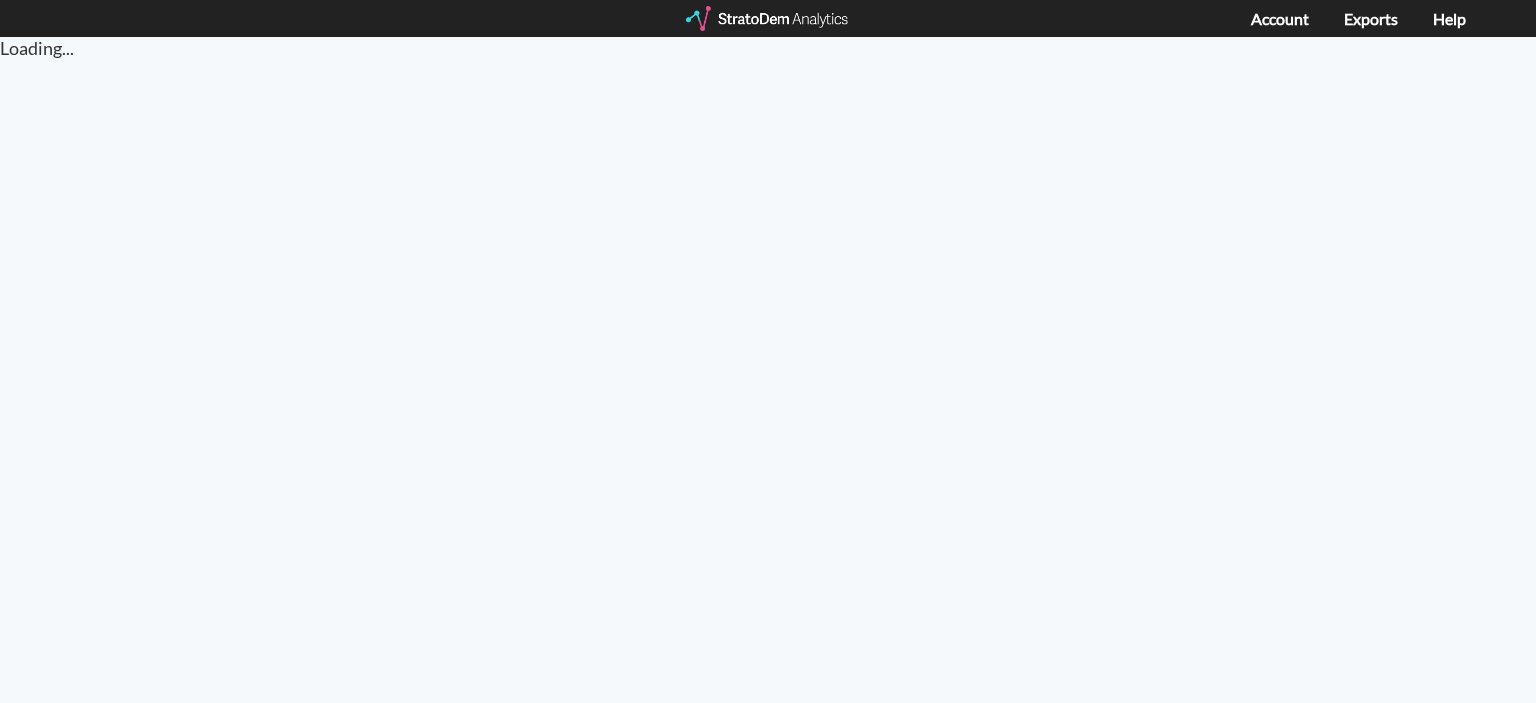 scroll, scrollTop: 0, scrollLeft: 0, axis: both 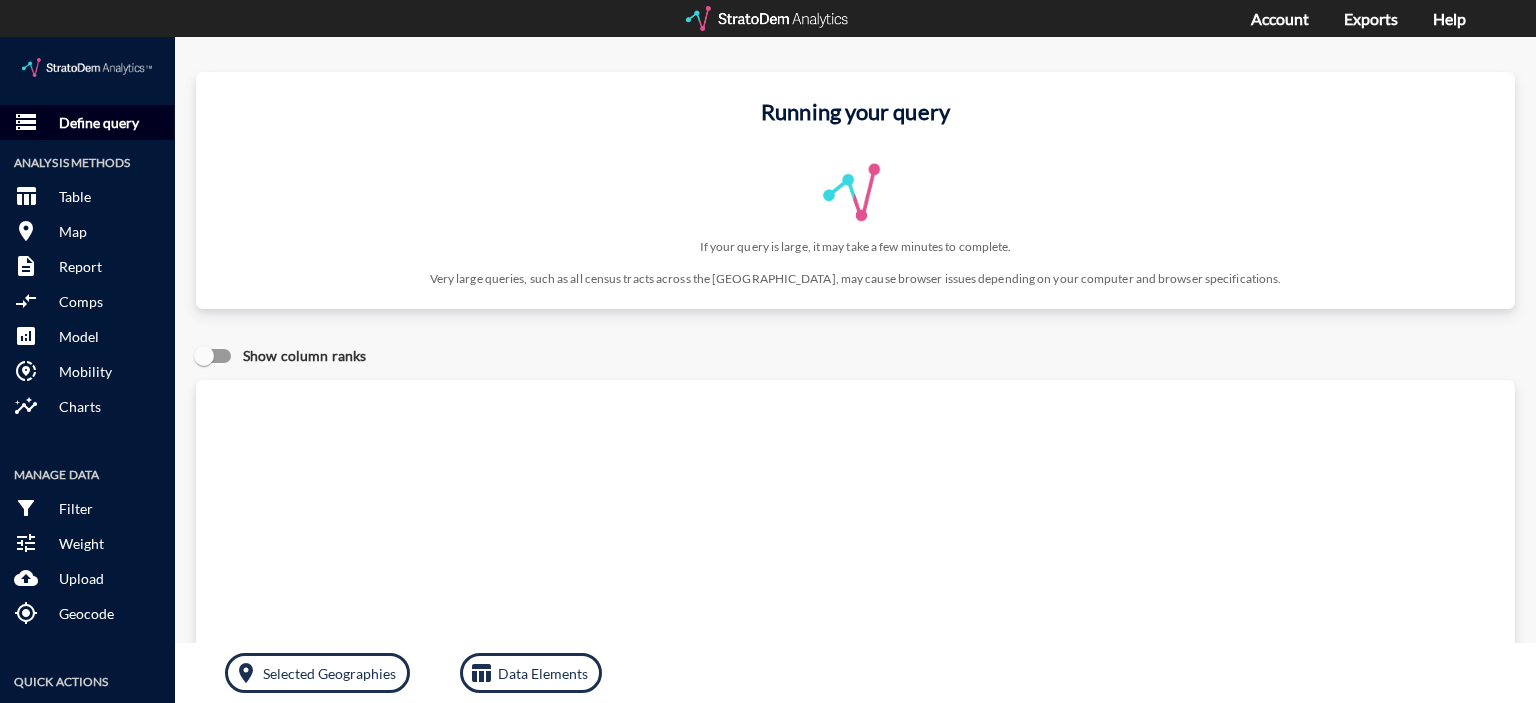 click on "Define query" 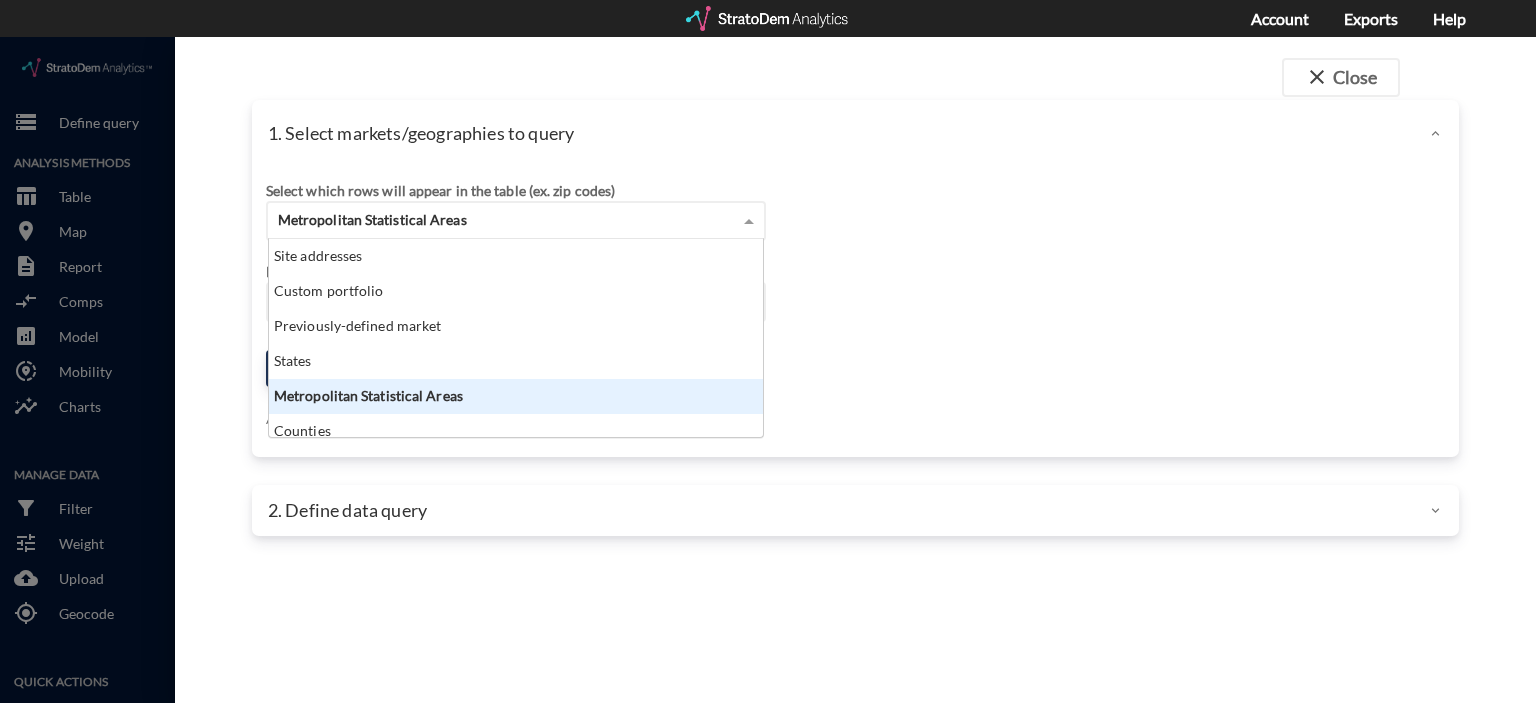 click on "Metropolitan Statistical Areas" 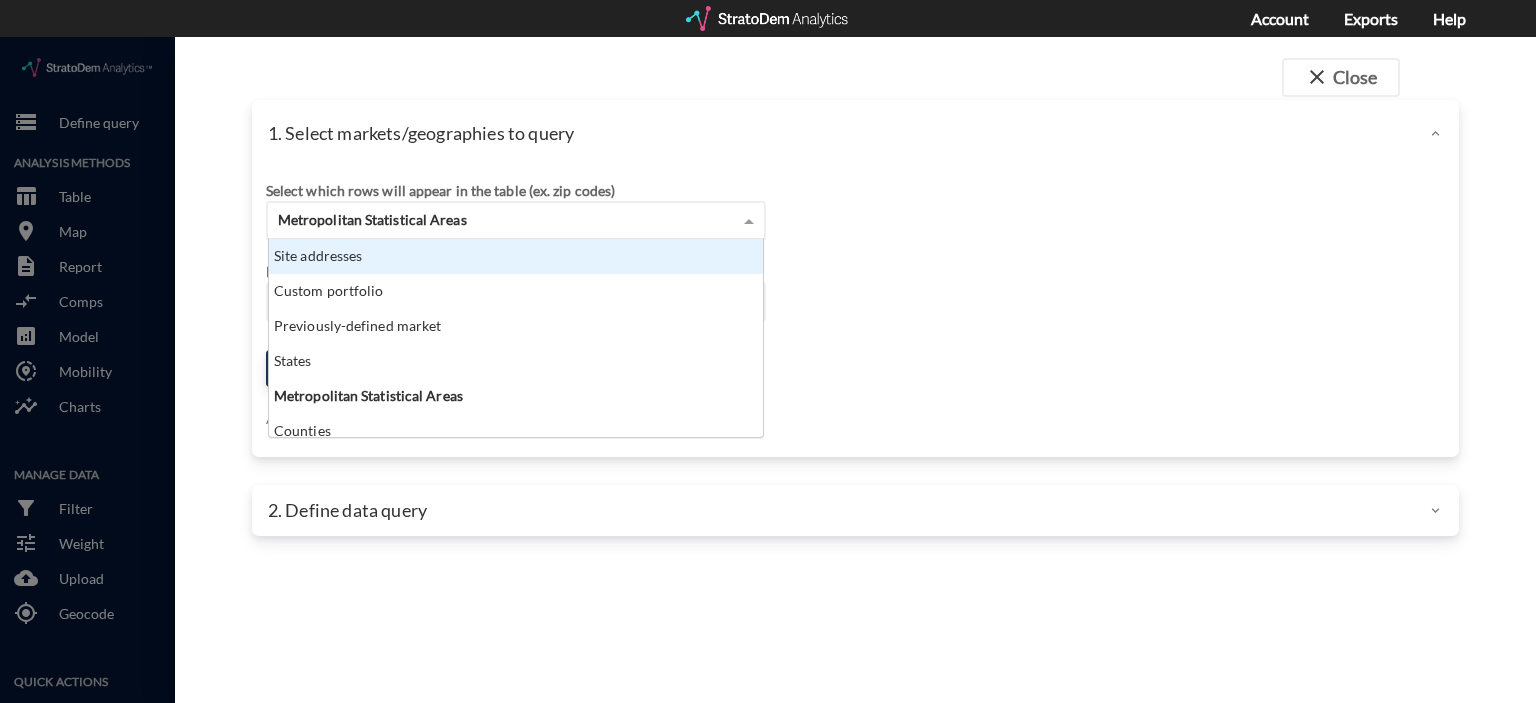 click on "Site addresses" 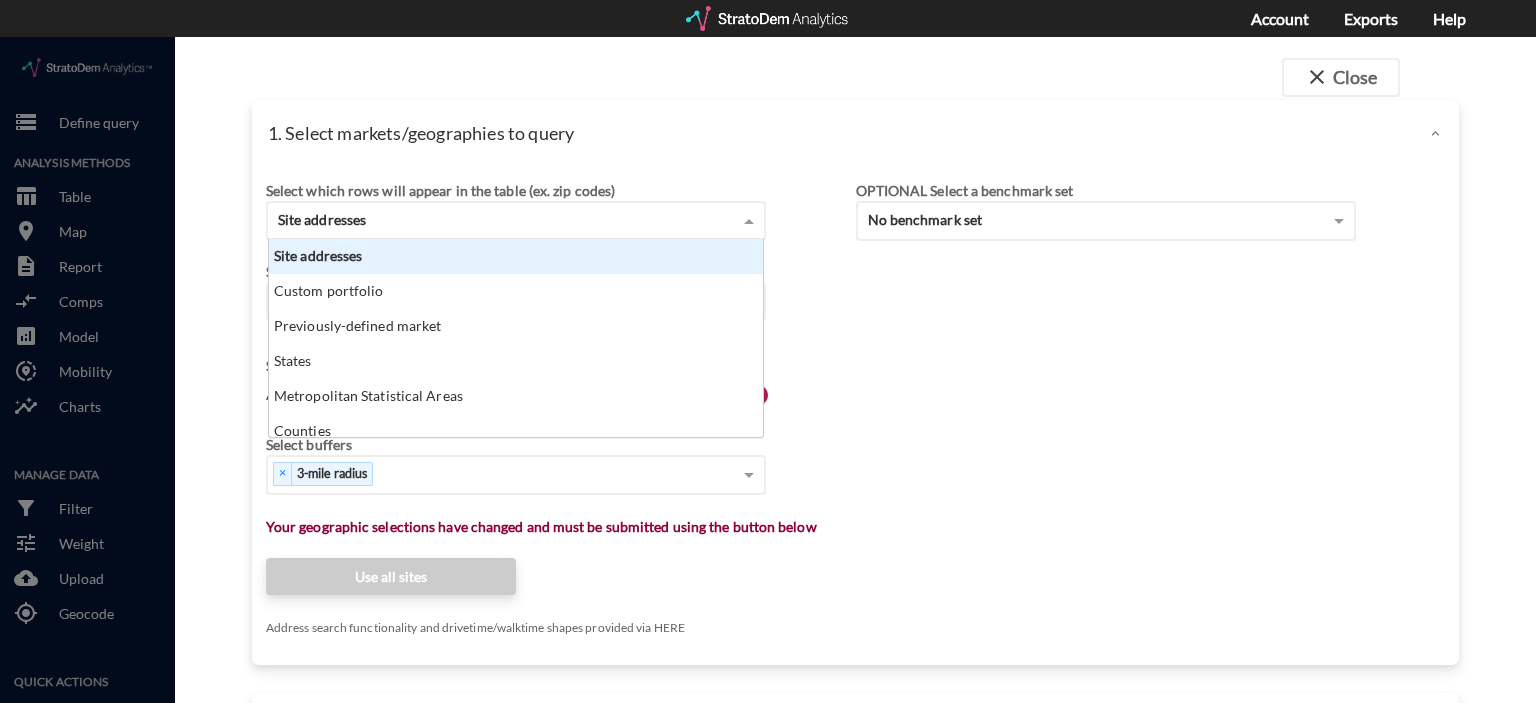 scroll, scrollTop: 16, scrollLeft: 12, axis: both 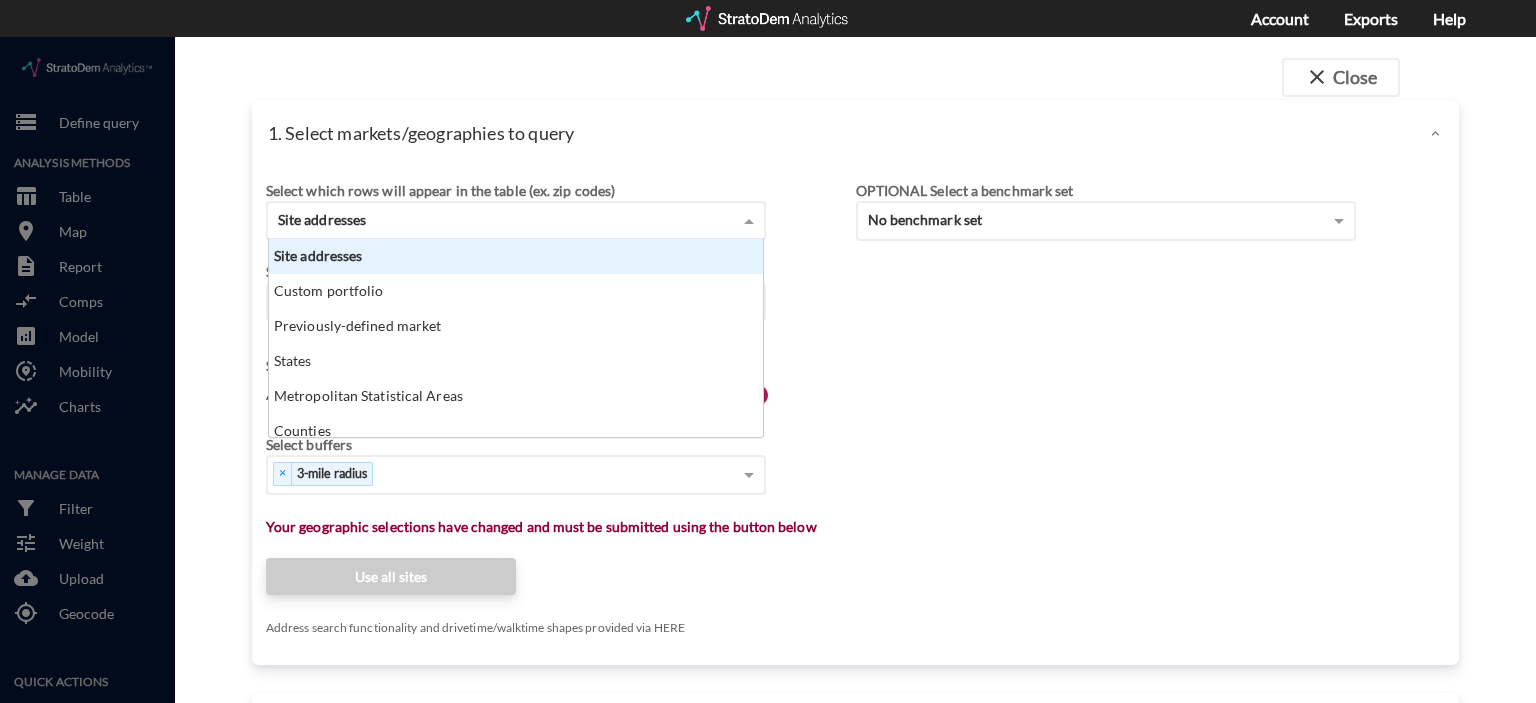 click on "Site addresses" 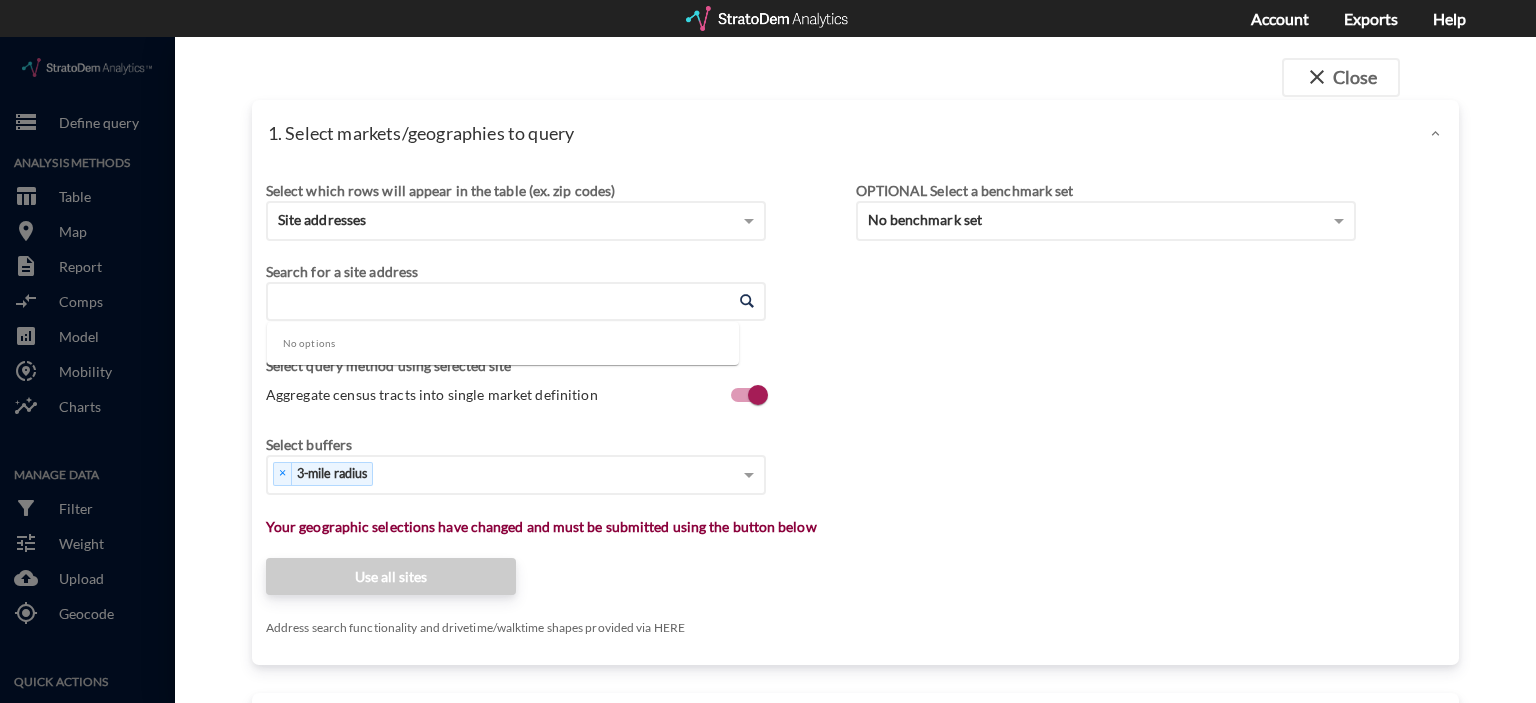 click on "Enter an address" 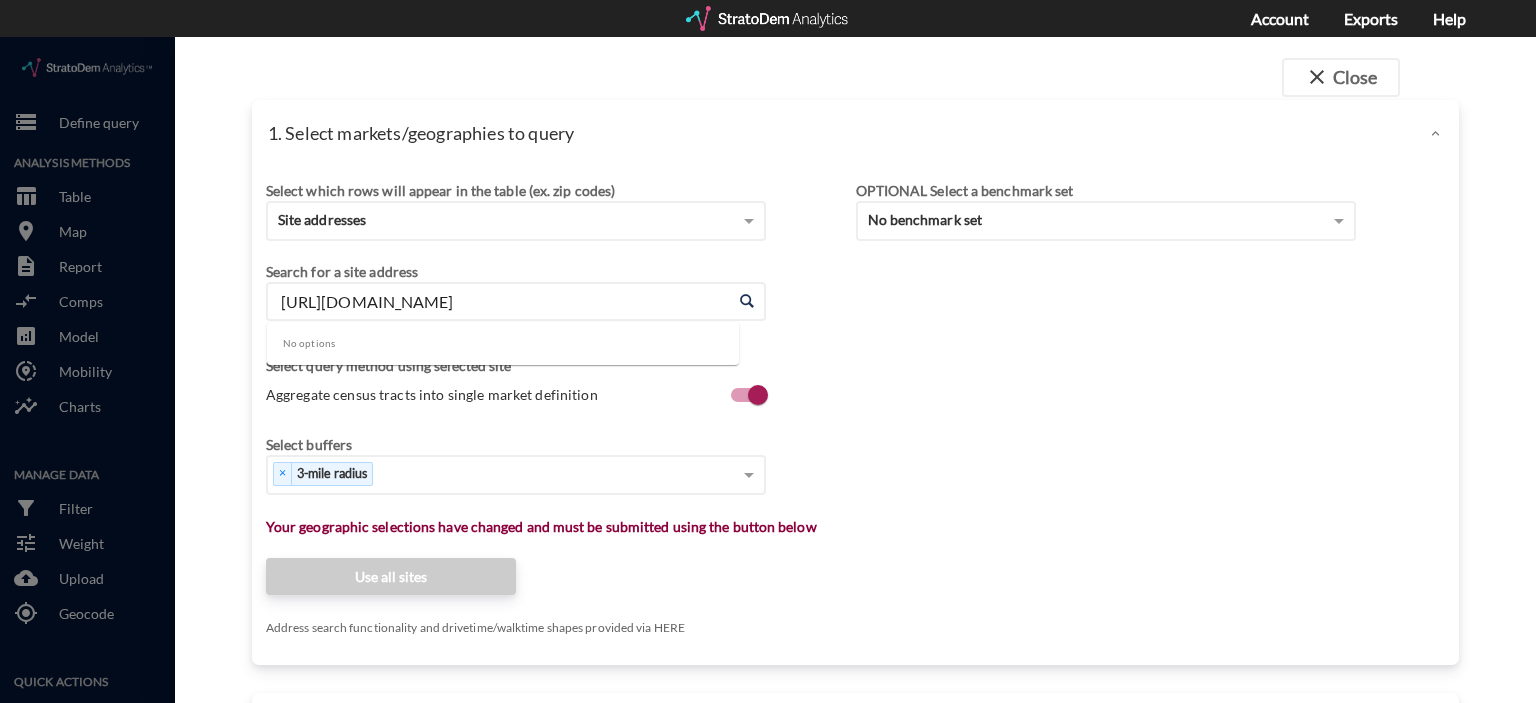 drag, startPoint x: 597, startPoint y: 262, endPoint x: 0, endPoint y: 261, distance: 597.00085 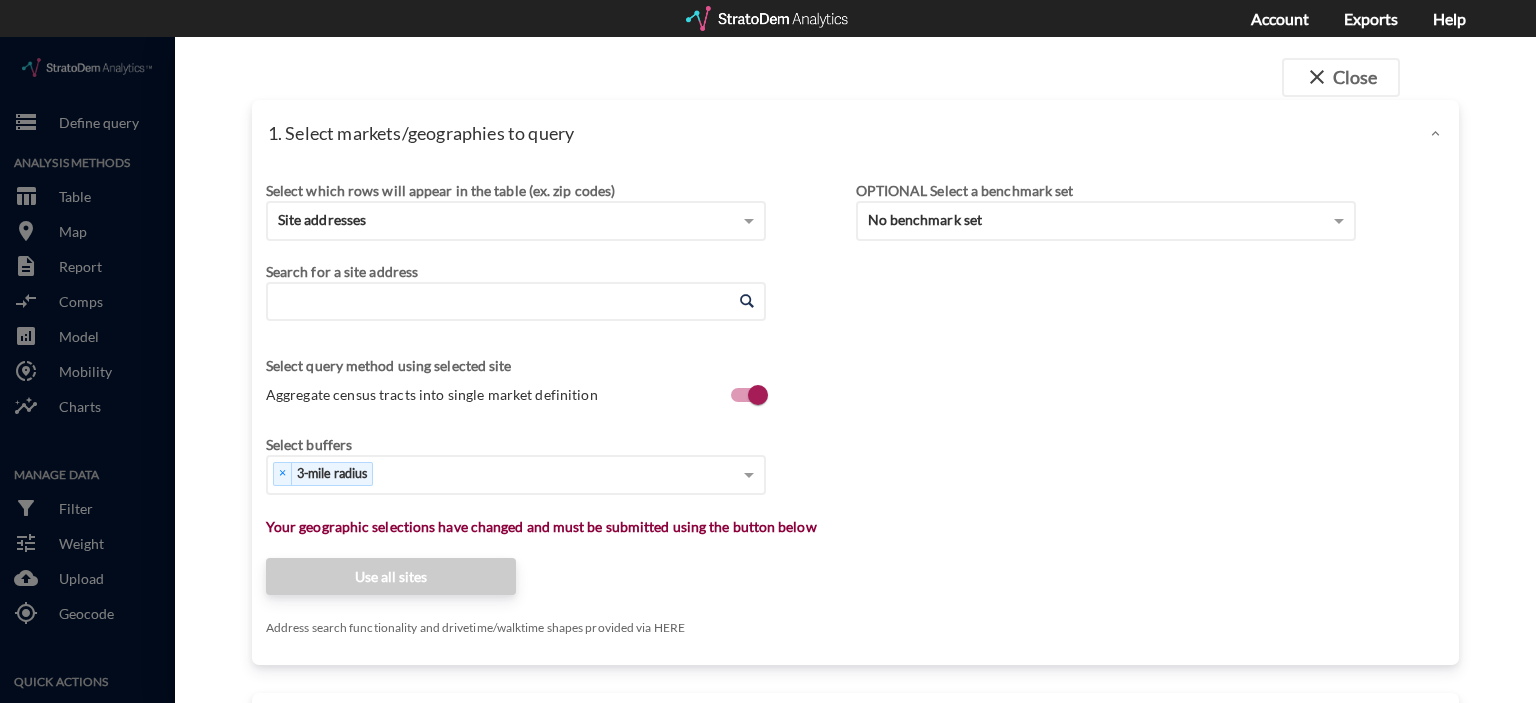 paste on "[STREET_ADDRESS]" 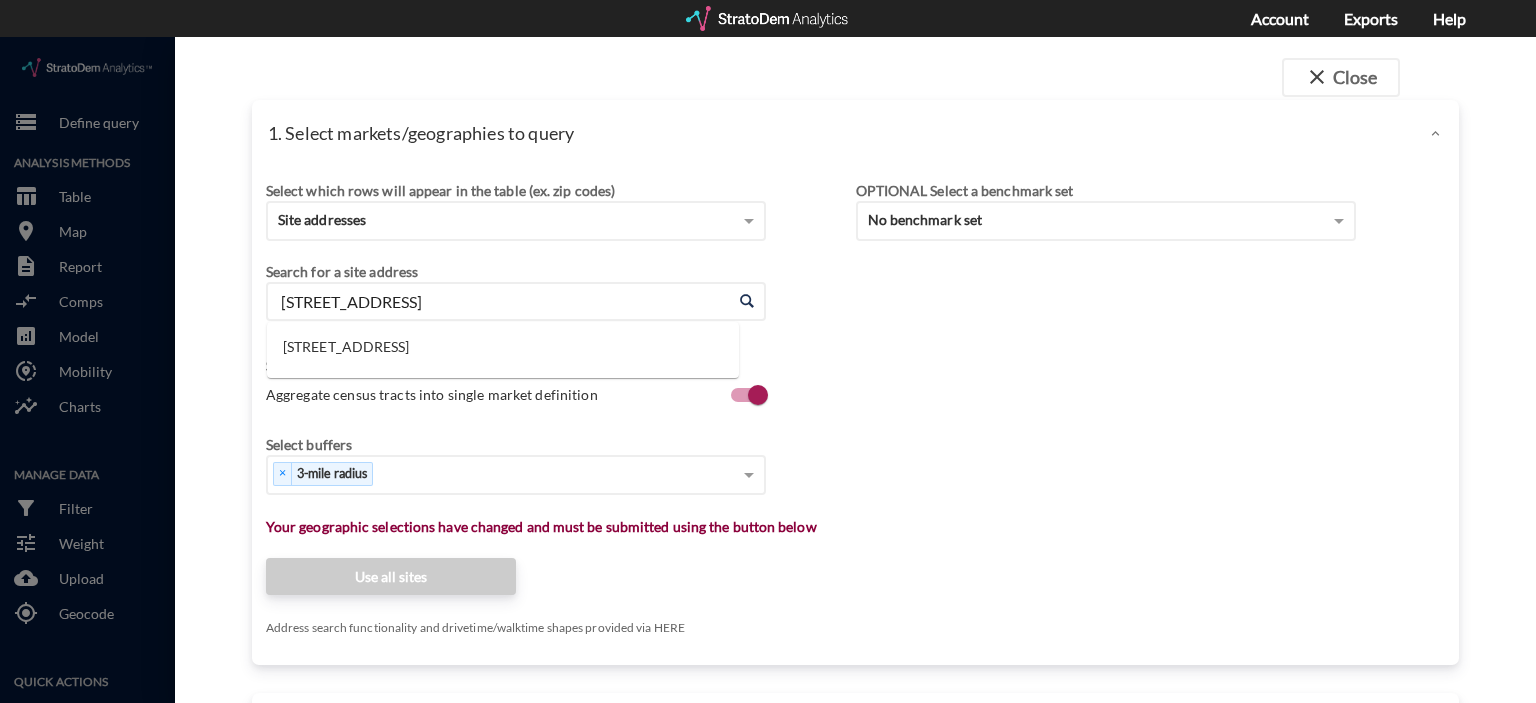 type on "[STREET_ADDRESS]" 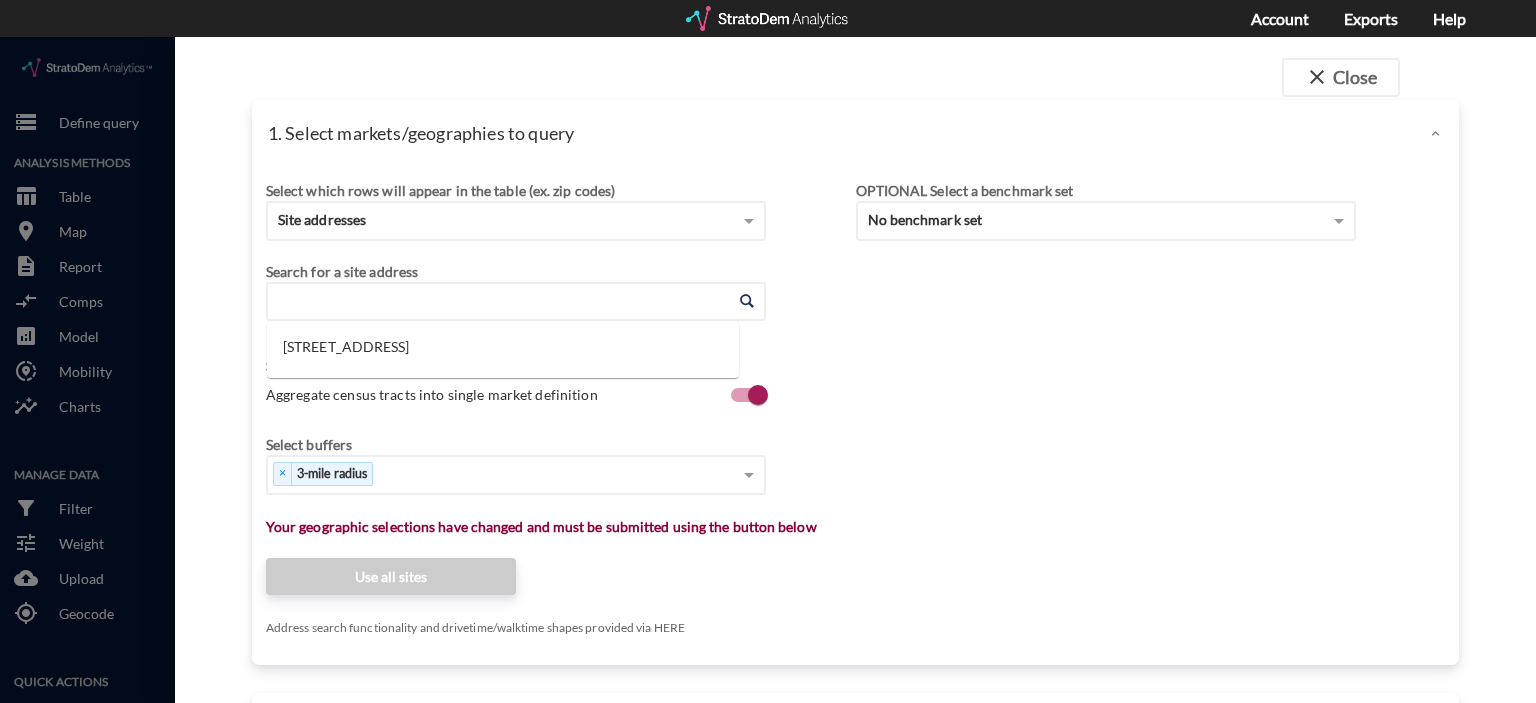 click on "Select which rows will appear in the table (ex. zip codes) Site addresses Select a portfolio Select a market Search for a site address Enter an address Enter an address Select query method using selected site Aggregate census tracts into single market definition Select buffers × 3-mile radius   Select... Restrict your results to these sites (leaving empty selects all sites) Select... Your geographic selections have changed and must be submitted using the button below Use all sites Address search functionality and drivetime/walktime shapes provided via HERE OPTIONAL Select a benchmark set No benchmark set Select a portfolio" 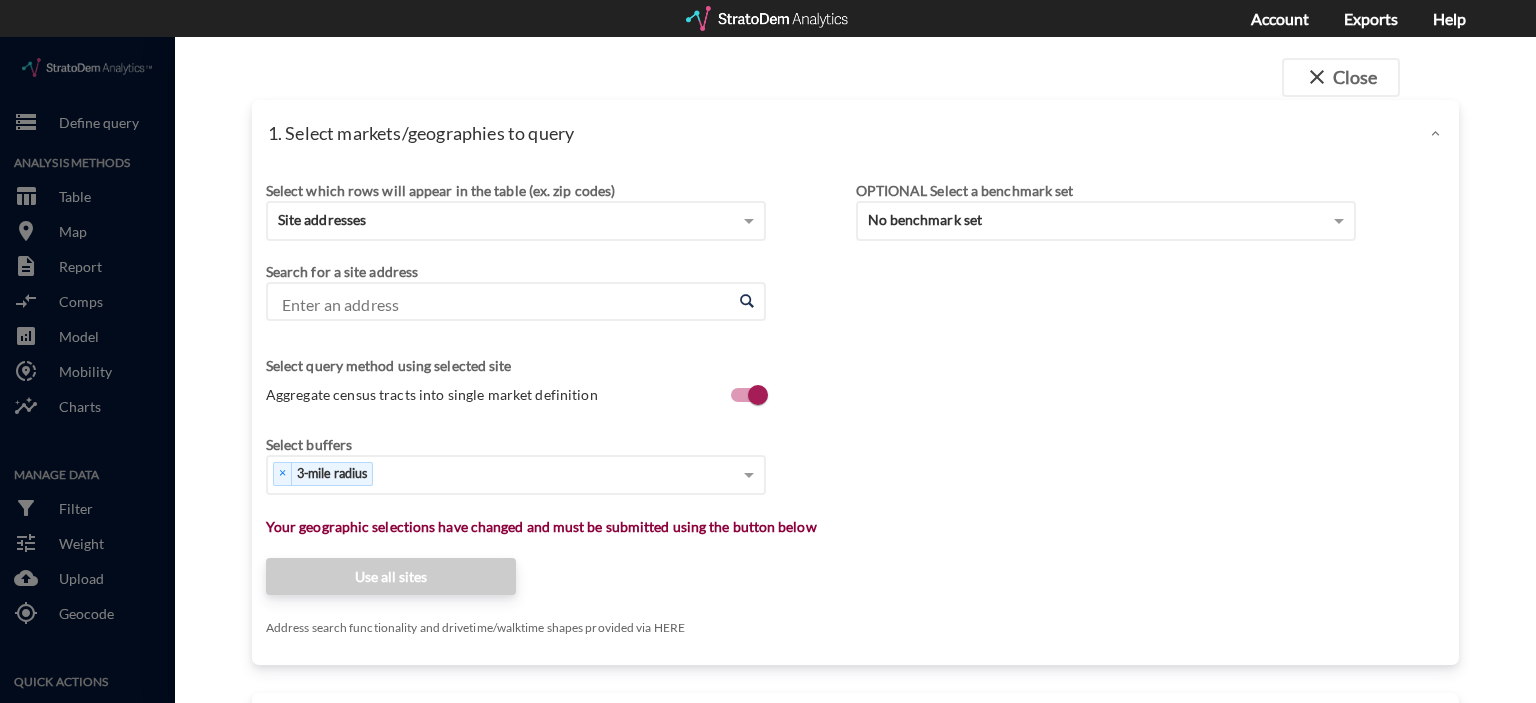 click on "Enter an address" 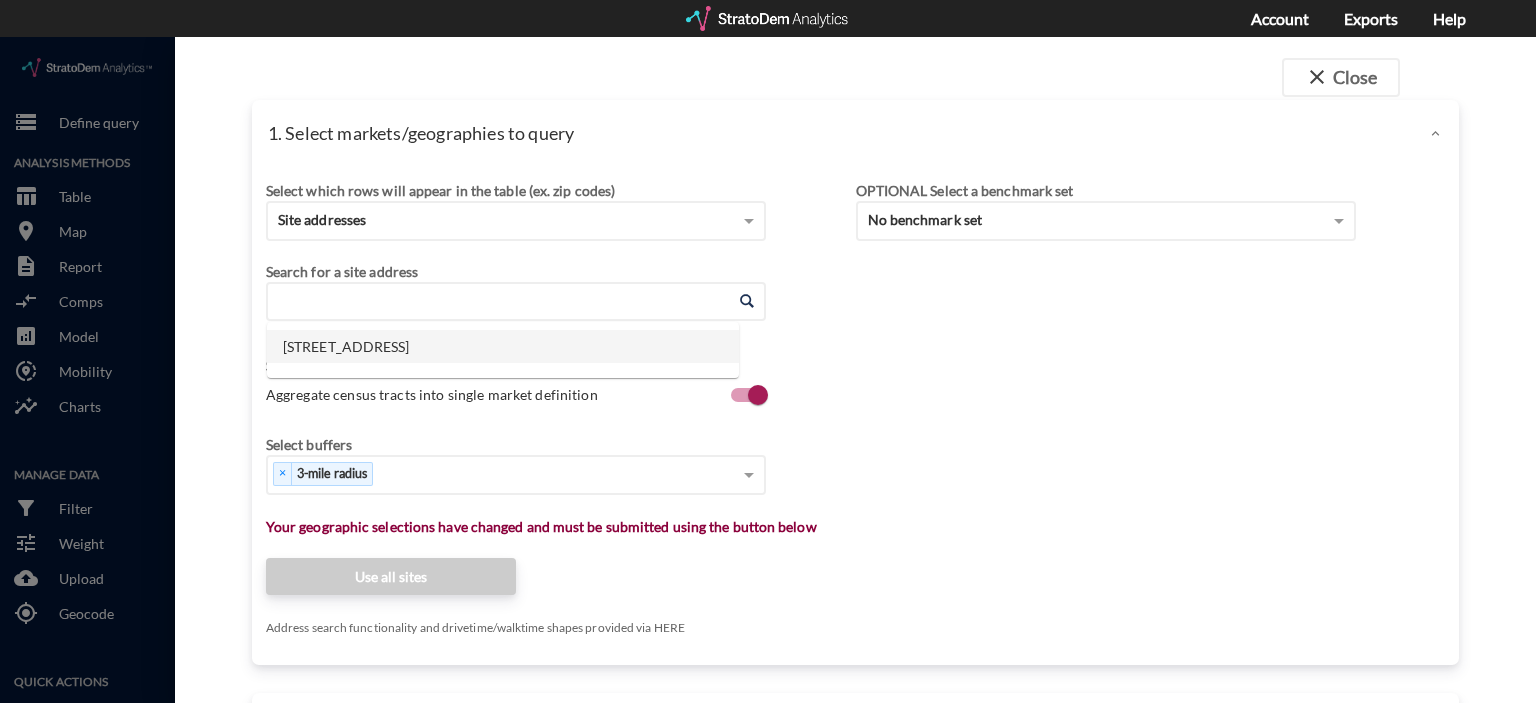 click on "[STREET_ADDRESS]" 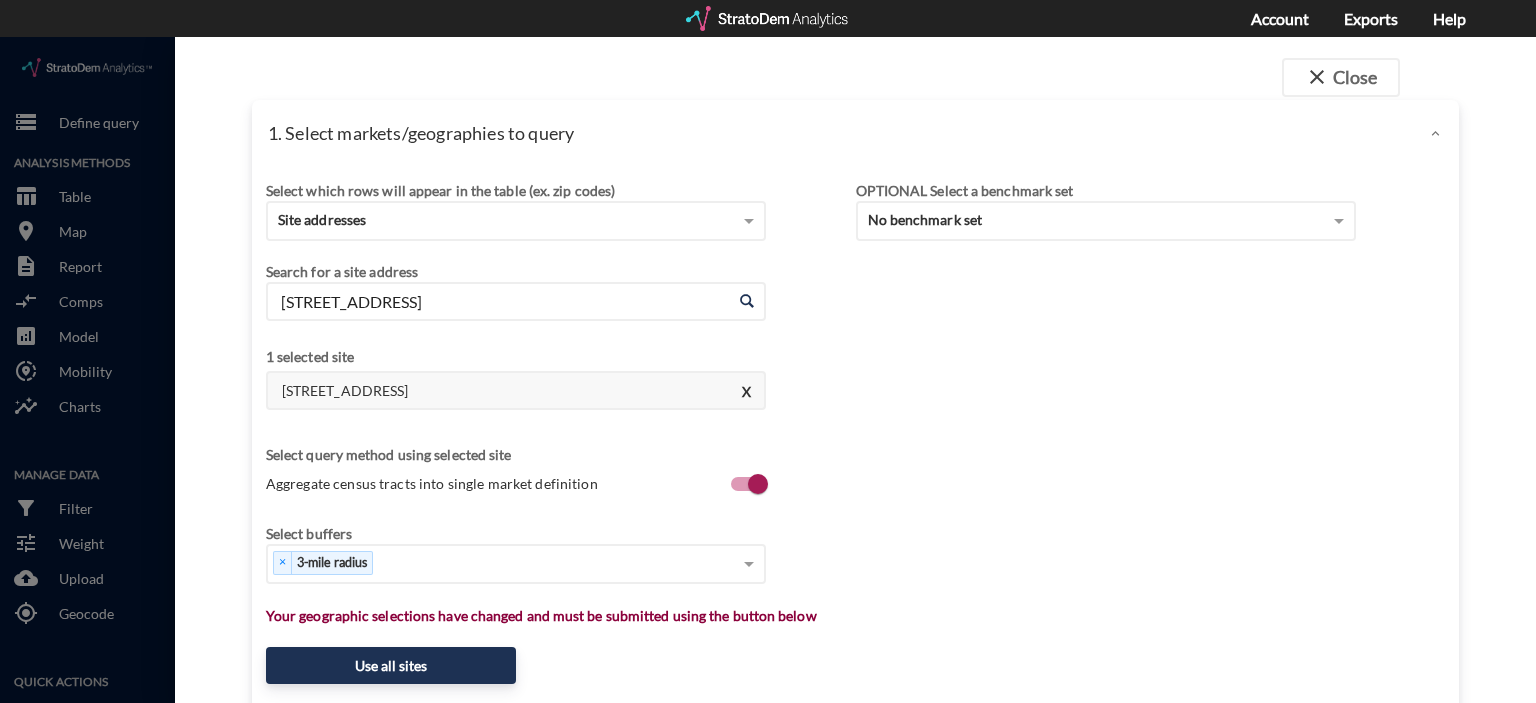 click on "Select which rows will appear in the table (ex. zip codes) Site addresses Select a portfolio Select a market Search for a site address Enter an address [STREET_ADDRESS] Enter an address [STREET_ADDRESS] Select query method using selected site Aggregate census tracts into single market definition Select buffers × 3-mile radius   Select... Restrict your results to these sites (leaving empty selects all sites) Select... Your geographic selections have changed and must be submitted using the button below Use all sites Address search functionality and drivetime/walktime shapes provided via HERE OPTIONAL Select a benchmark set No benchmark set Select a portfolio" 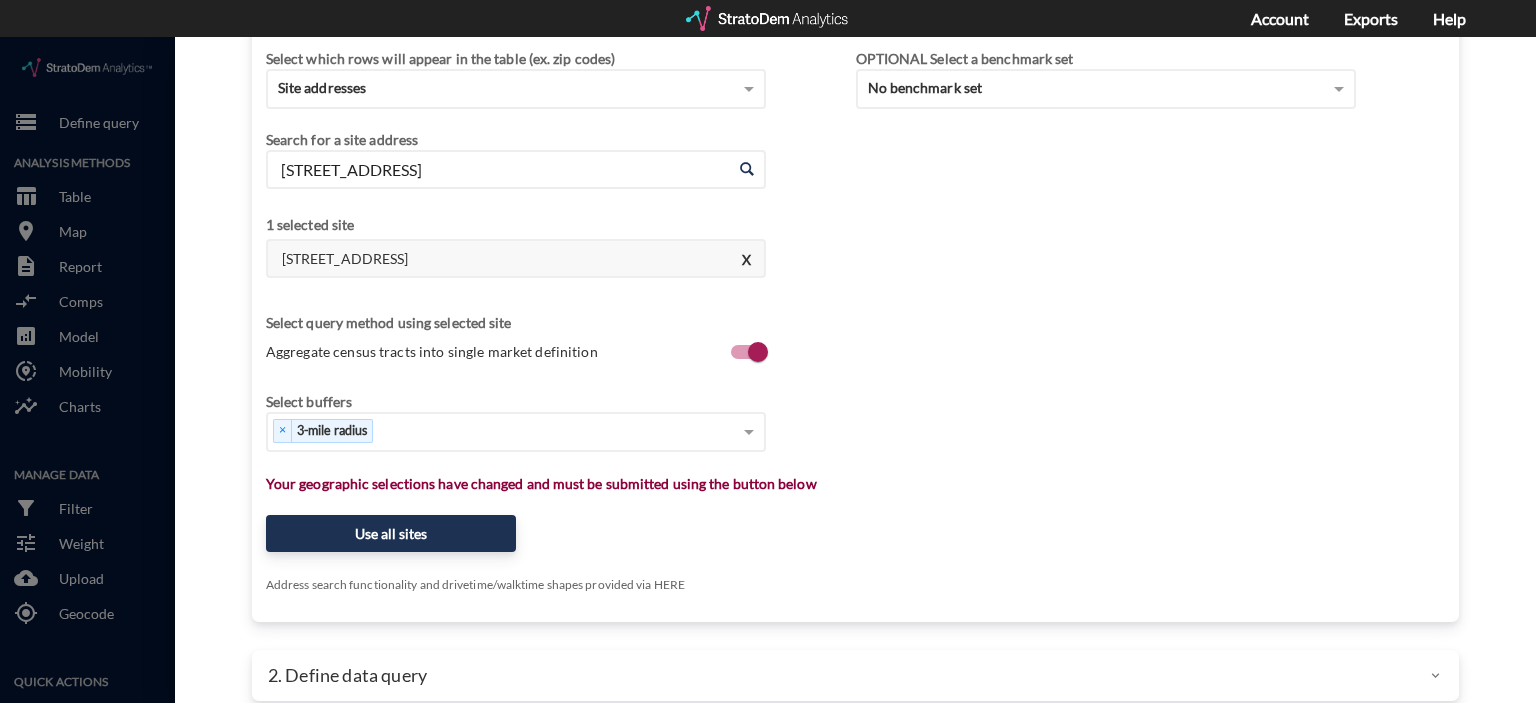 scroll, scrollTop: 155, scrollLeft: 0, axis: vertical 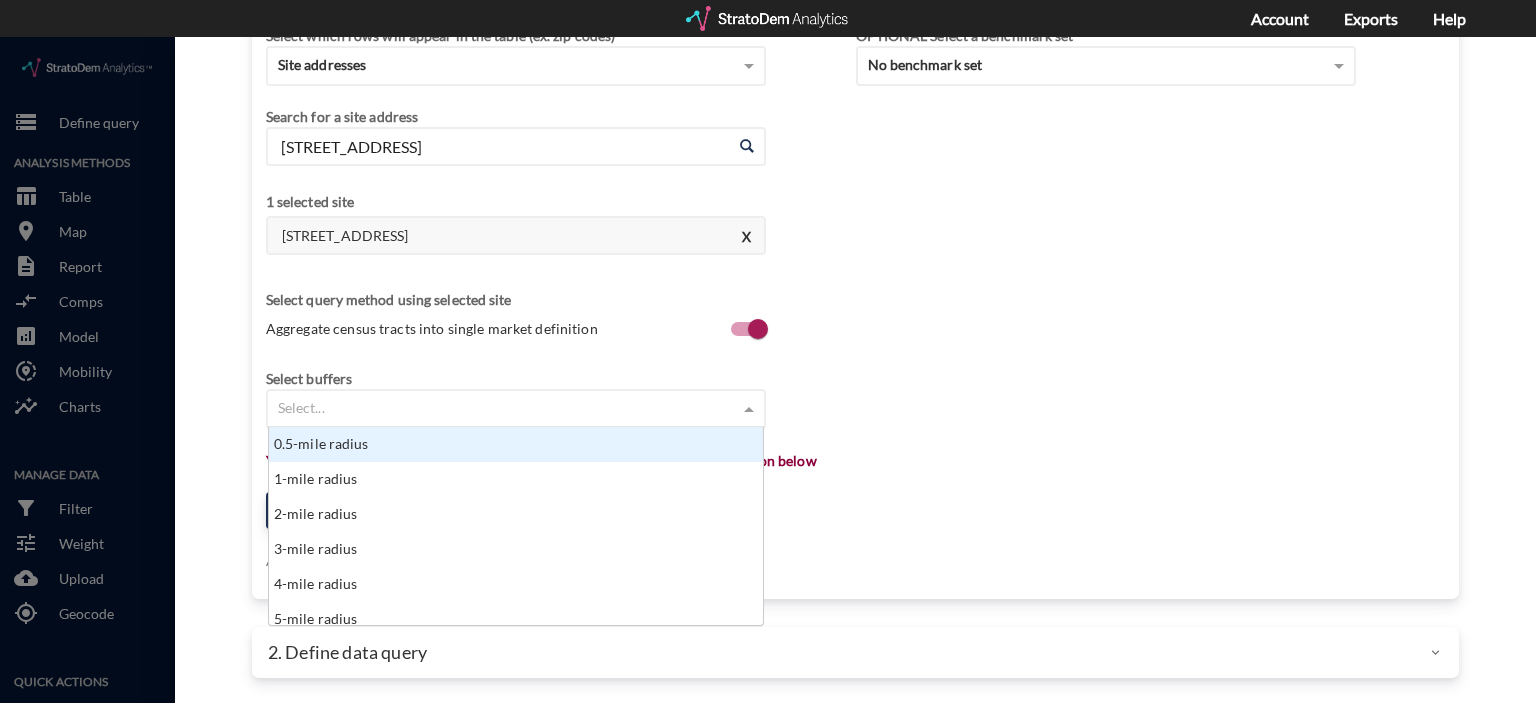 click 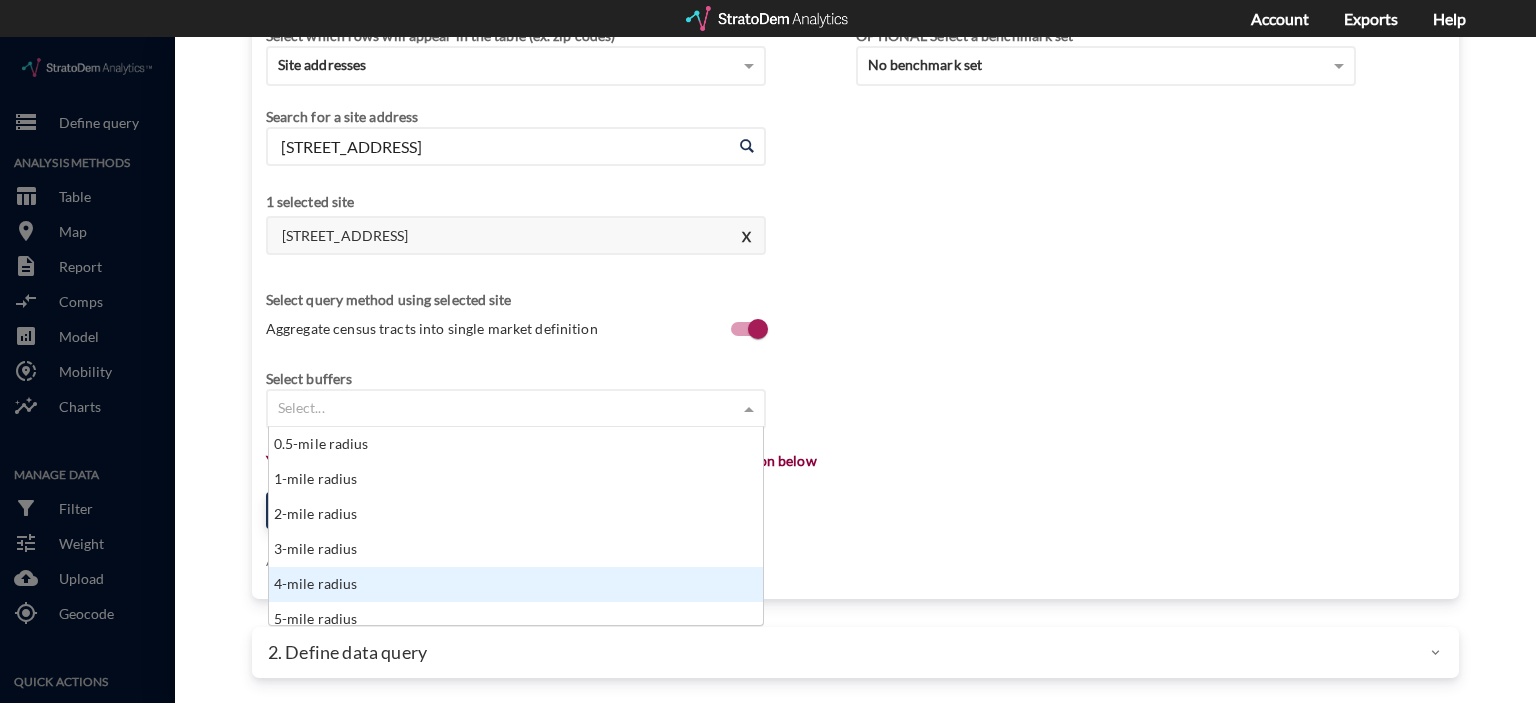 scroll, scrollTop: 10, scrollLeft: 0, axis: vertical 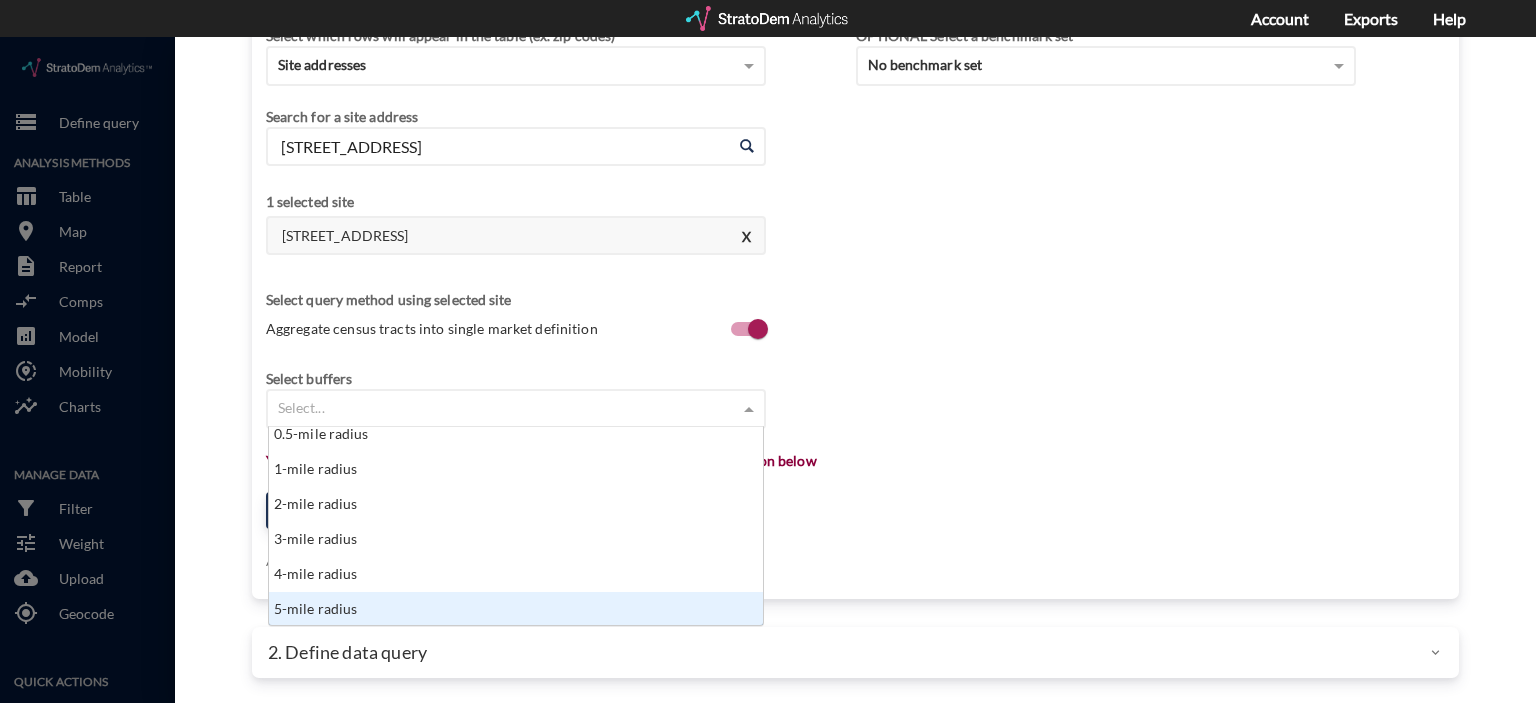 click on "5-mile radius" 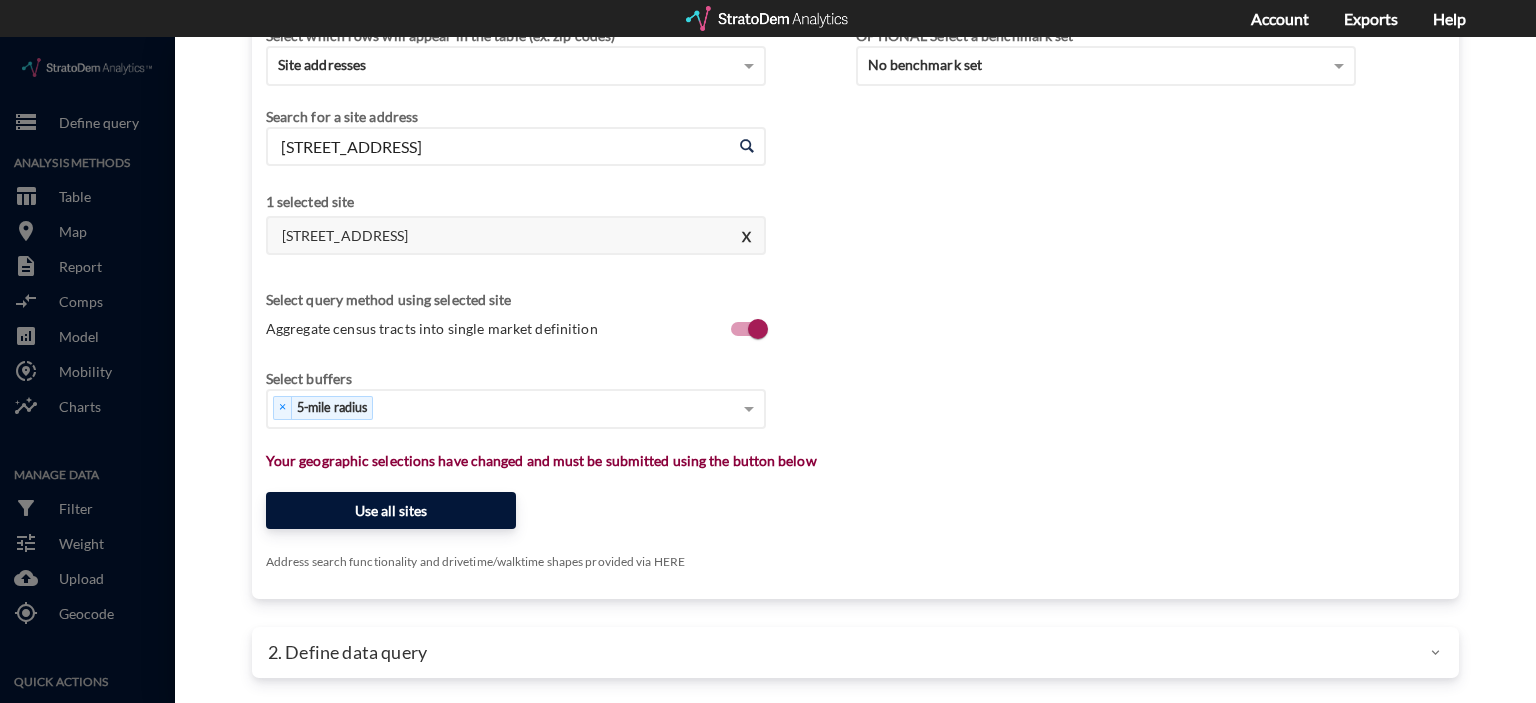 click on "Use all sites" 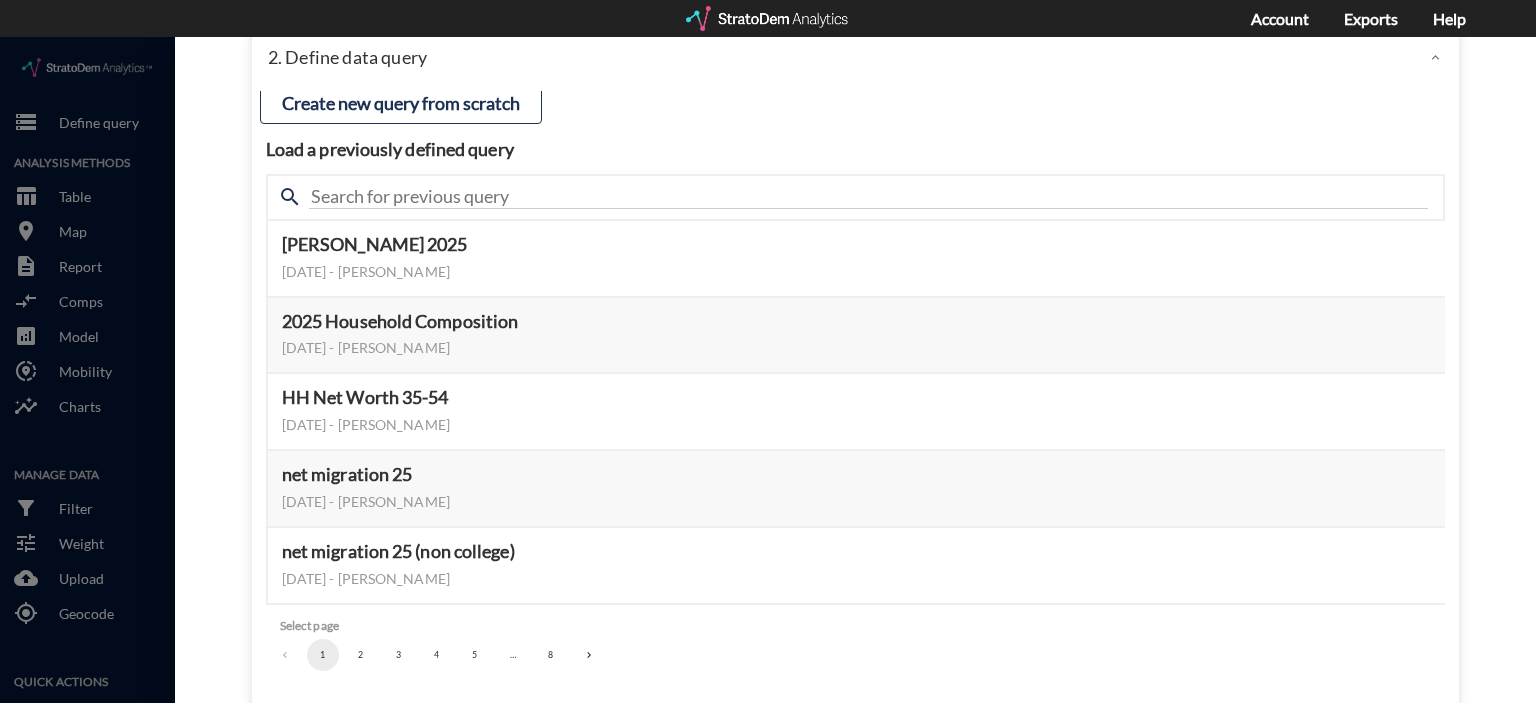 scroll, scrollTop: 154, scrollLeft: 0, axis: vertical 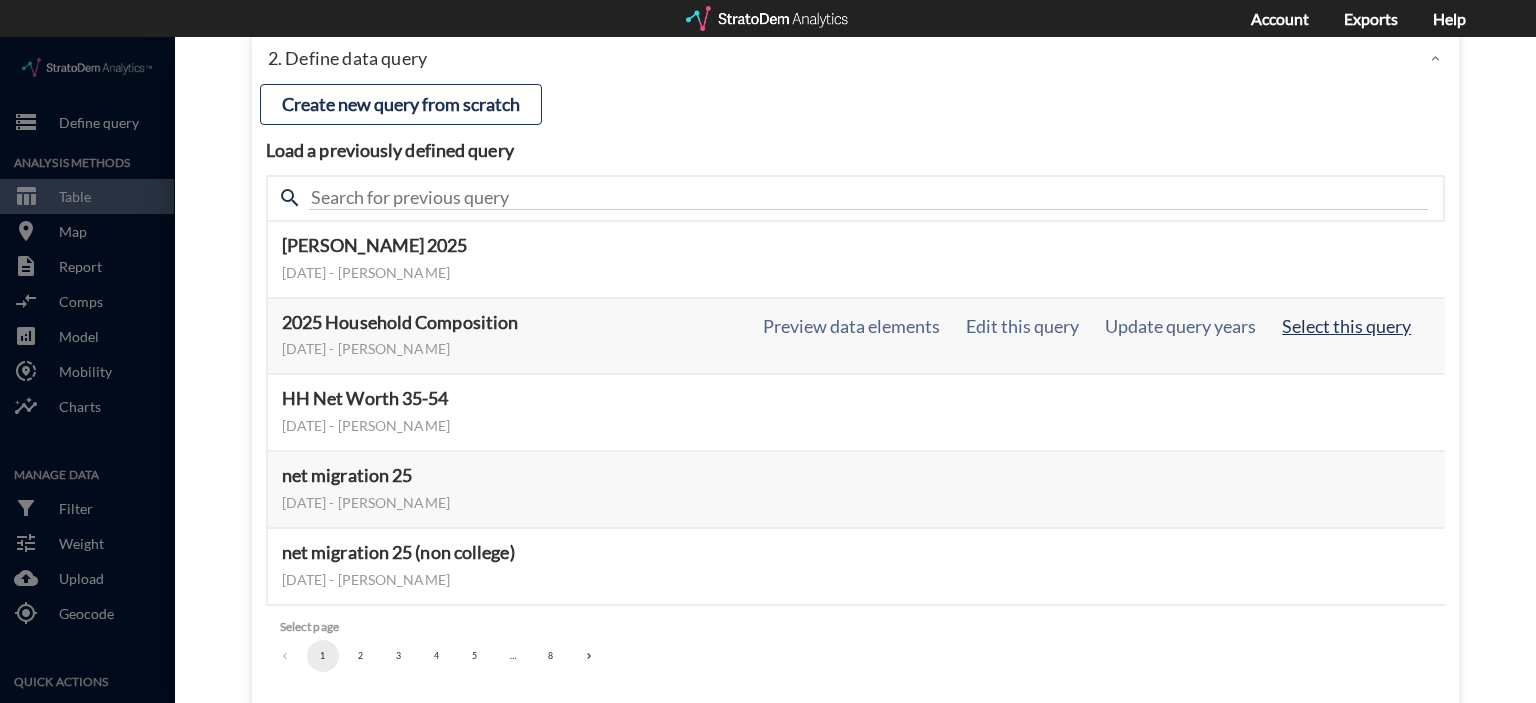 click on "Select this query" 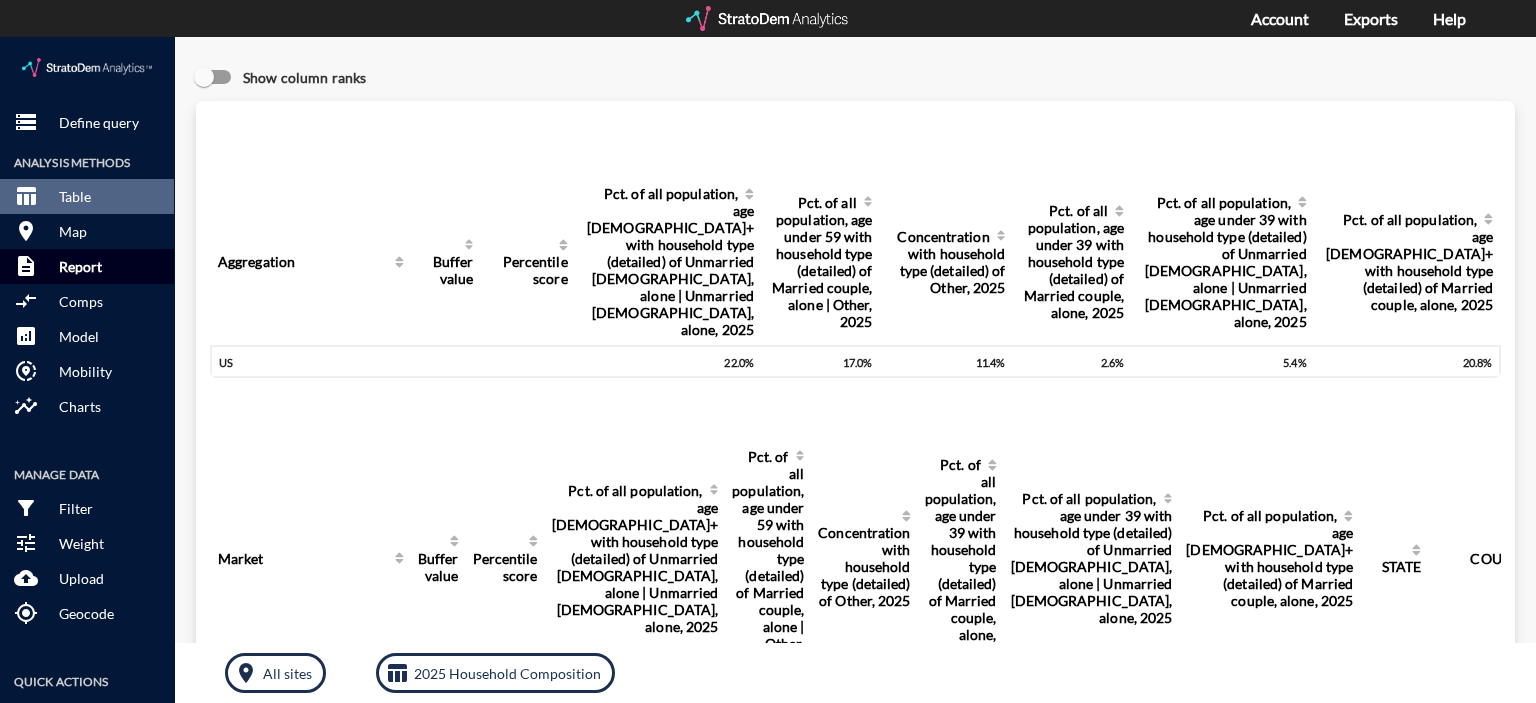 click on "description Report" 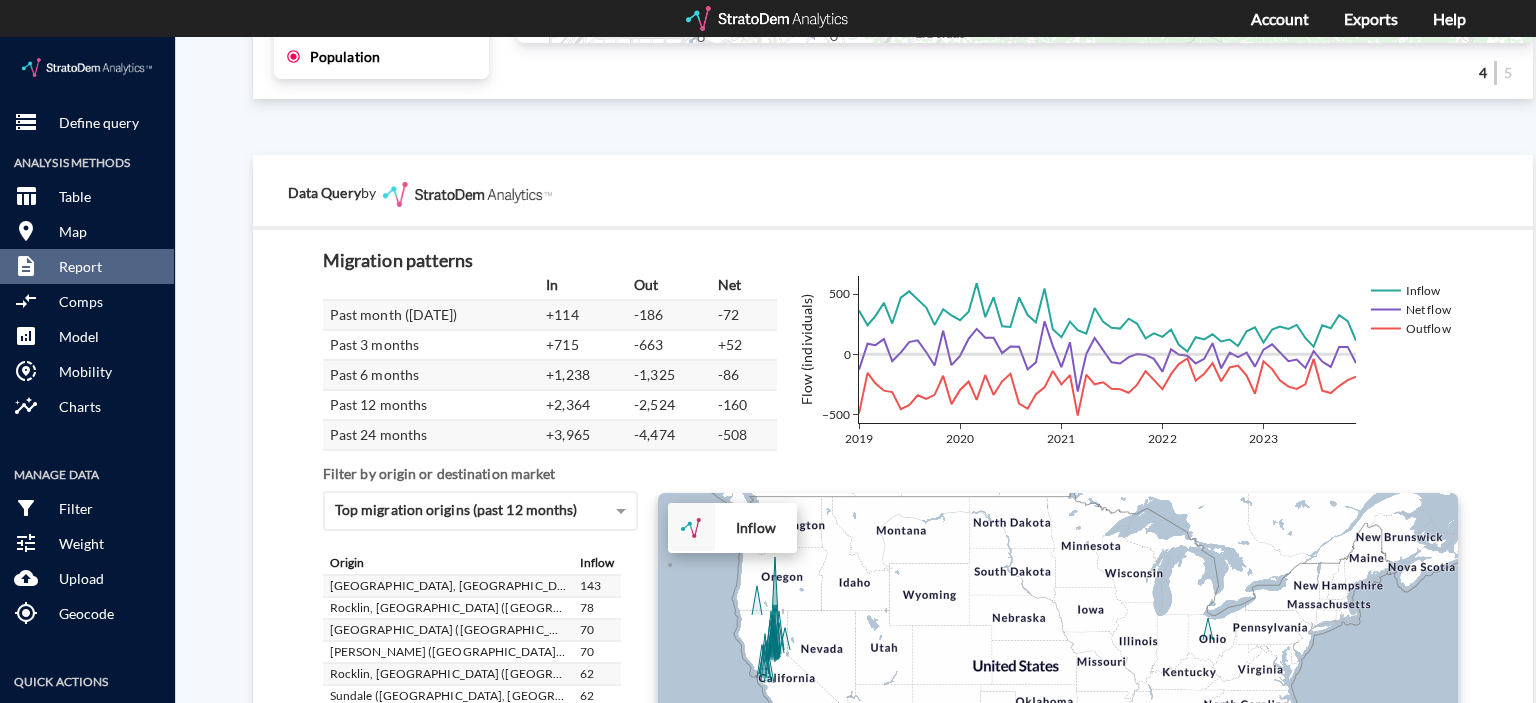 scroll, scrollTop: 3587, scrollLeft: 0, axis: vertical 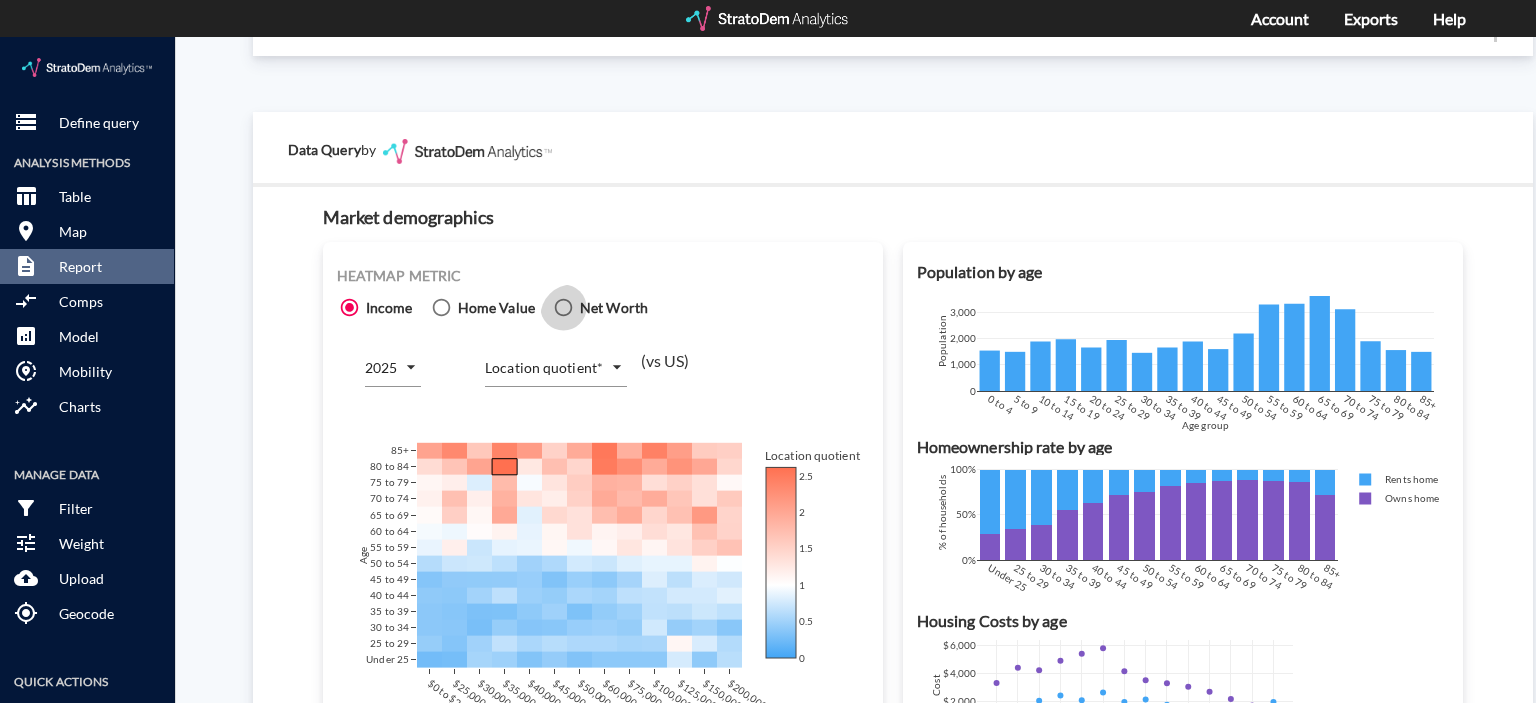 click 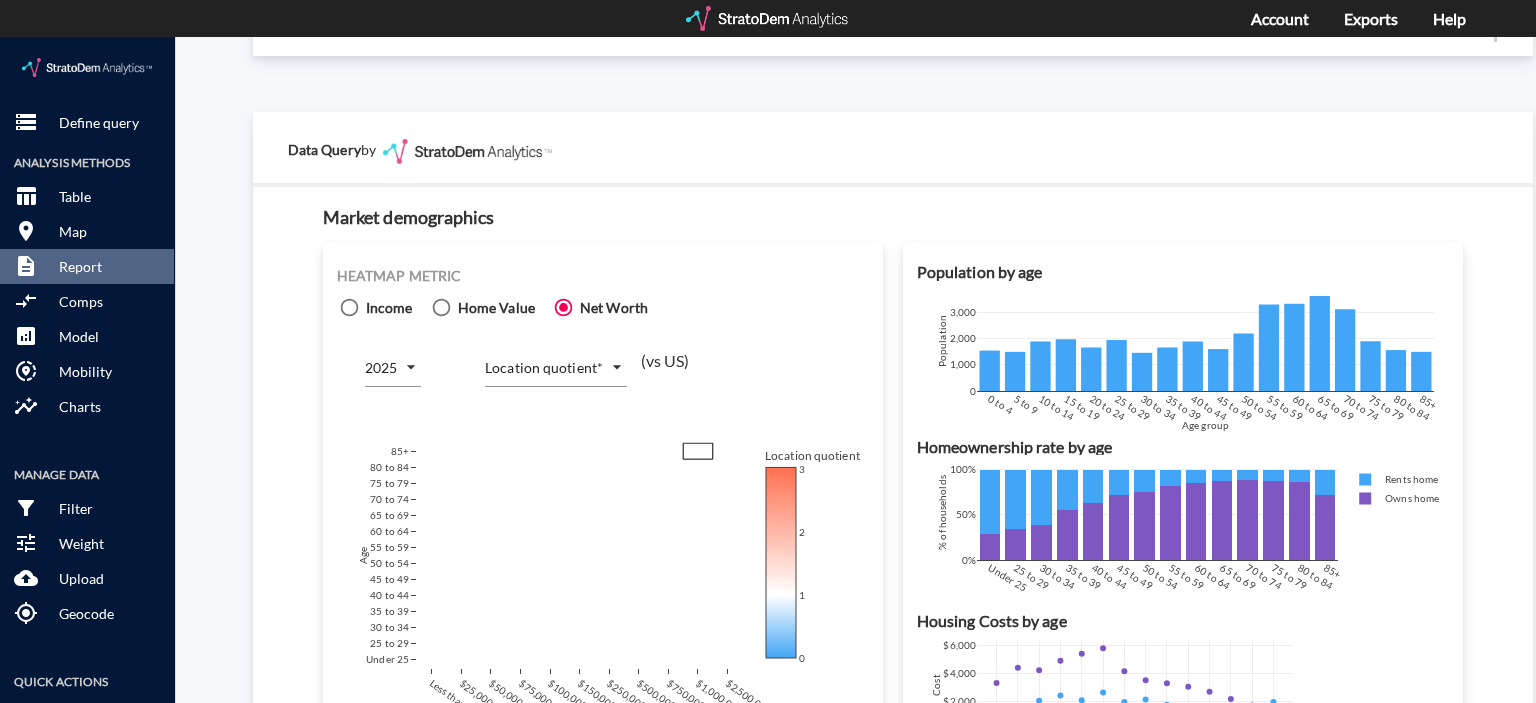 click on "/vantagepoint/us/-1 storage Define query Analysis Methods table_chart Table room Map description Report compare_arrows Comps analytics Model share_location Mobility insights Charts Manage Data filter_alt Filter tune Weight cloud_upload Upload my_location Geocode Quick Actions cloud_download Download share Share integration_instructions API Show column ranks Query progress Aggregation Buffer value Percentile score Pct. of all population, age [DEMOGRAPHIC_DATA]+ with household type (detailed) of Unmarried [DEMOGRAPHIC_DATA], alone | Unmarried [DEMOGRAPHIC_DATA], alone, 2025 Pct. of all population, age under 59 with household type (detailed) of Married couple, alone | Other, 2025 Concentration with household type (detailed) of Other, 2025 Pct. of all population, age under 39 with household type (detailed) of Married couple, alone, 2025 Pct. of all population, age under 39 with household type (detailed) of Unmarried [DEMOGRAPHIC_DATA], alone | Unmarried [DEMOGRAPHIC_DATA], alone, 2025 US 22.0% 17.0% 11.4% 2.6% 5.4% 20.8% Market Buffer value Percentile score STATE TRACT" 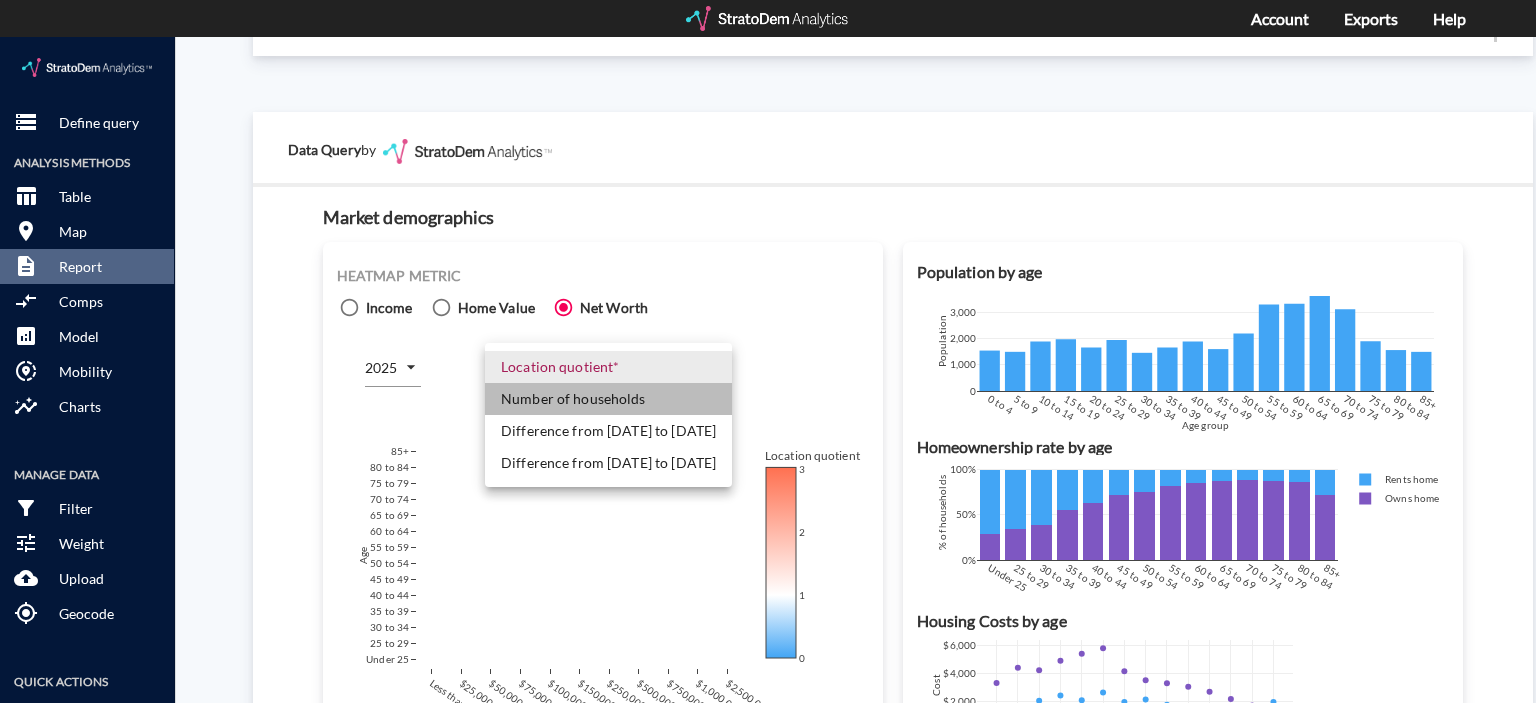 click on "Number of households" 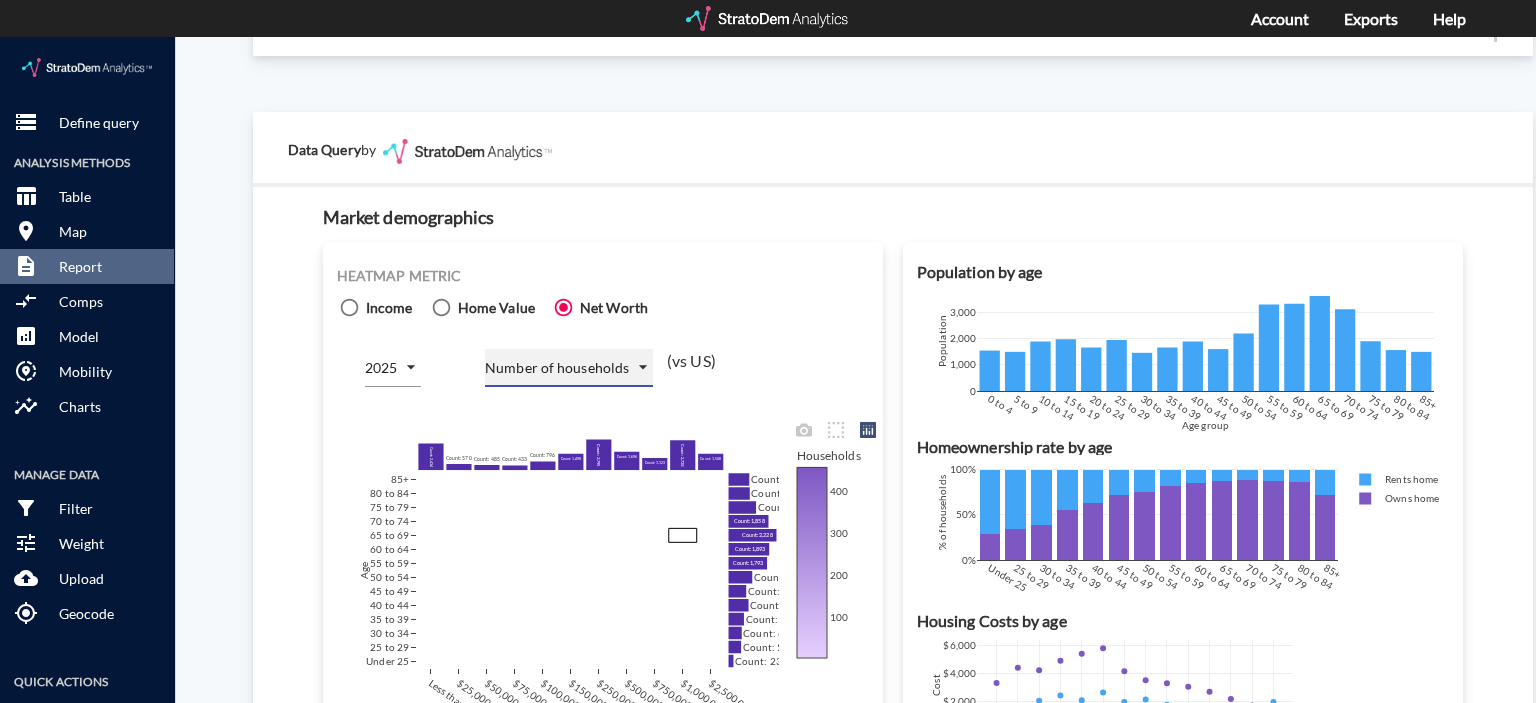 scroll, scrollTop: 1287, scrollLeft: 0, axis: vertical 